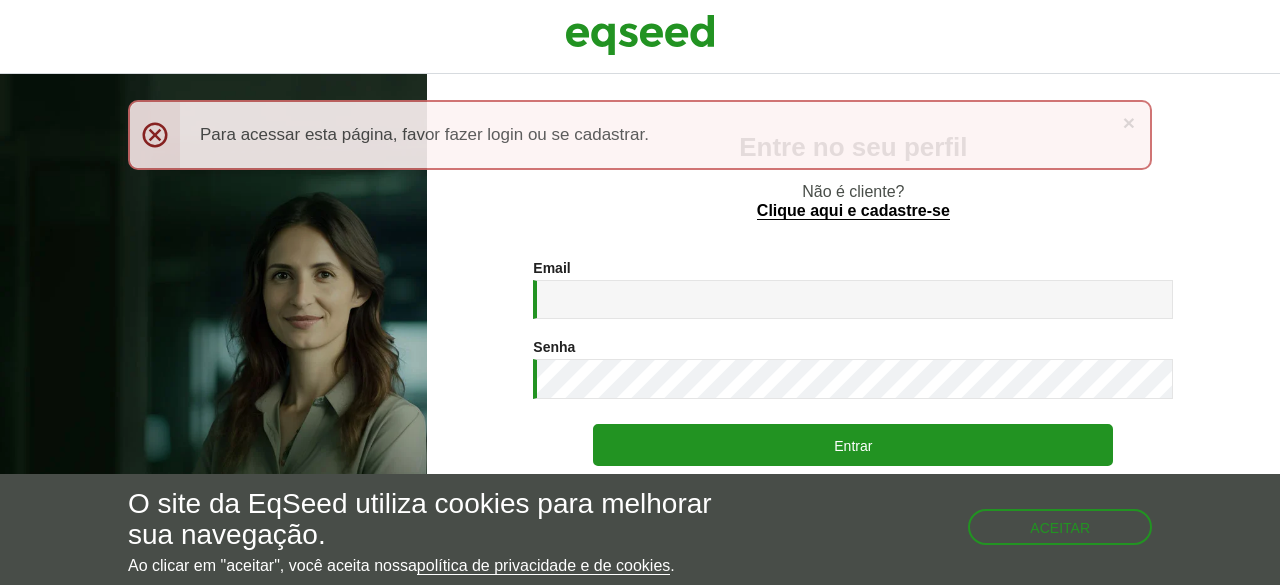 scroll, scrollTop: 0, scrollLeft: 0, axis: both 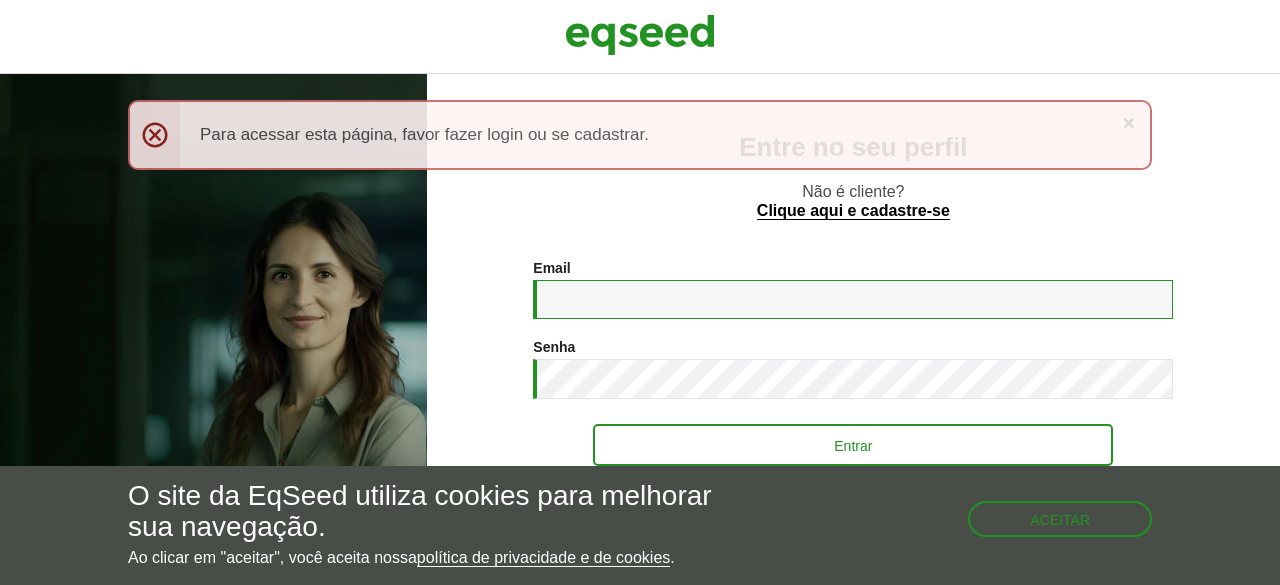 type on "**********" 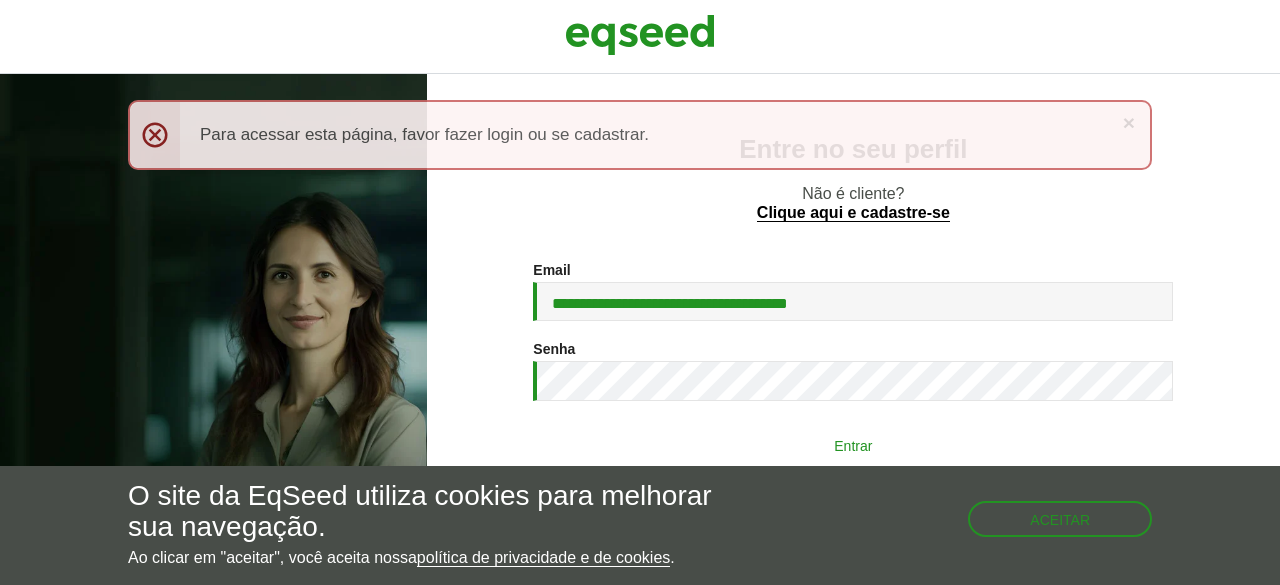 click on "Entrar" at bounding box center (853, 445) 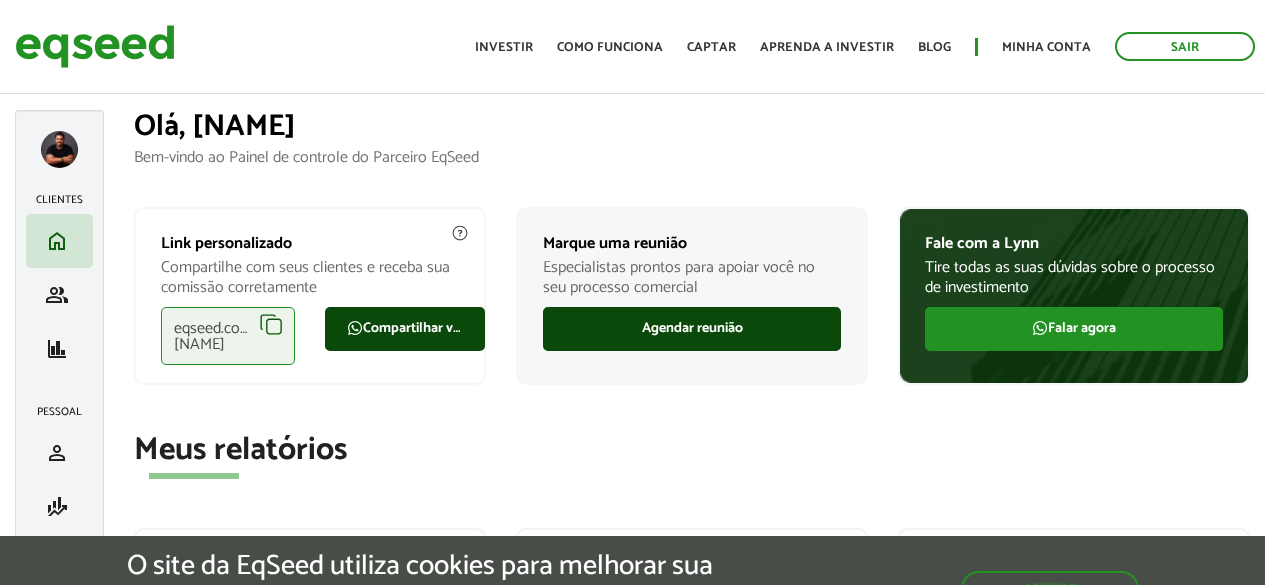 scroll, scrollTop: 0, scrollLeft: 0, axis: both 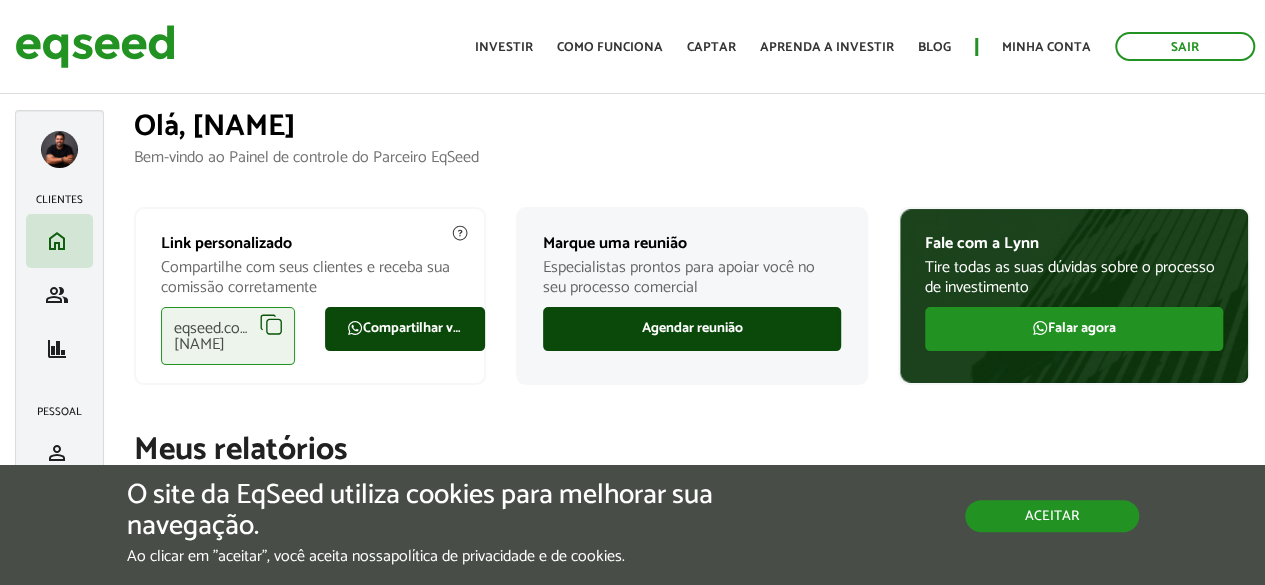 click on "Aceitar" at bounding box center [1052, 516] 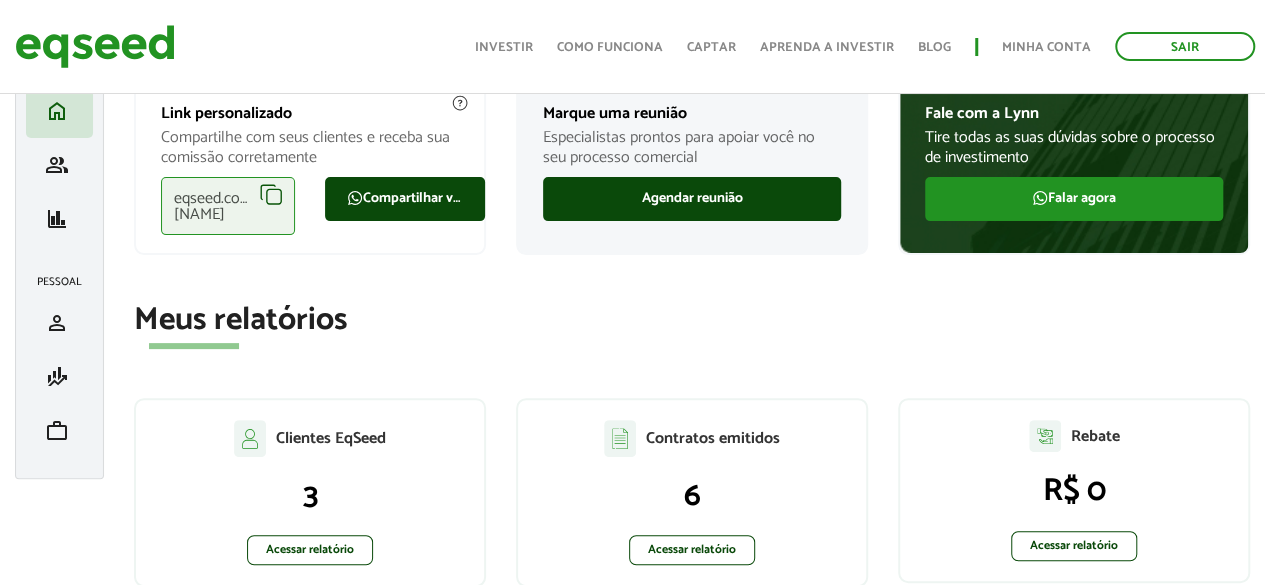 scroll, scrollTop: 0, scrollLeft: 0, axis: both 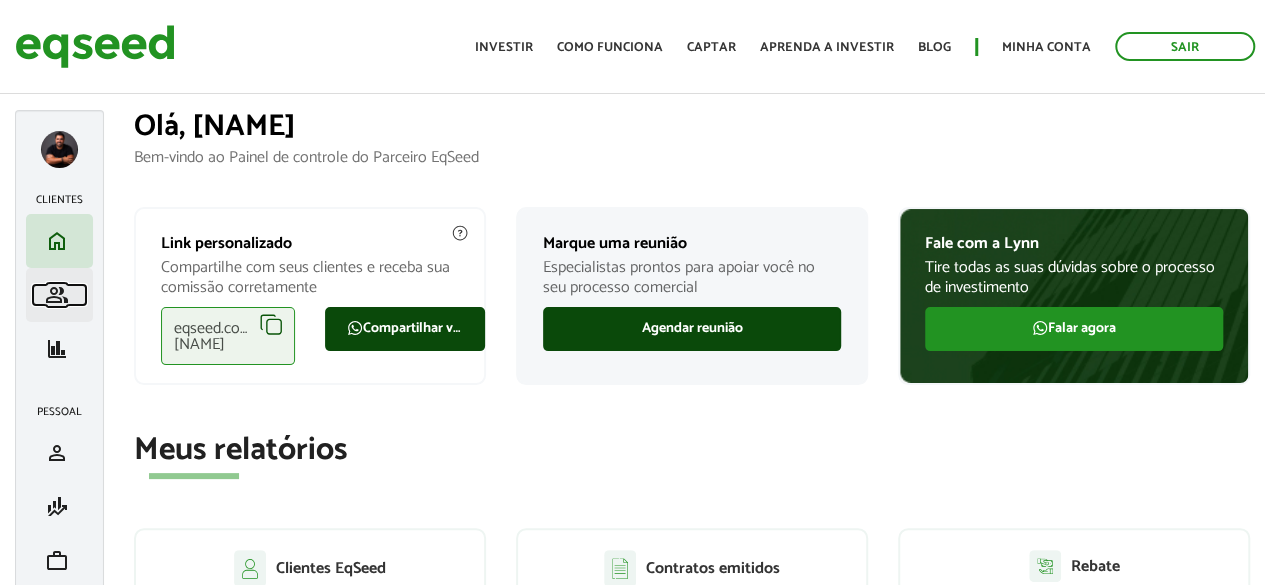 click on "group" at bounding box center (57, 295) 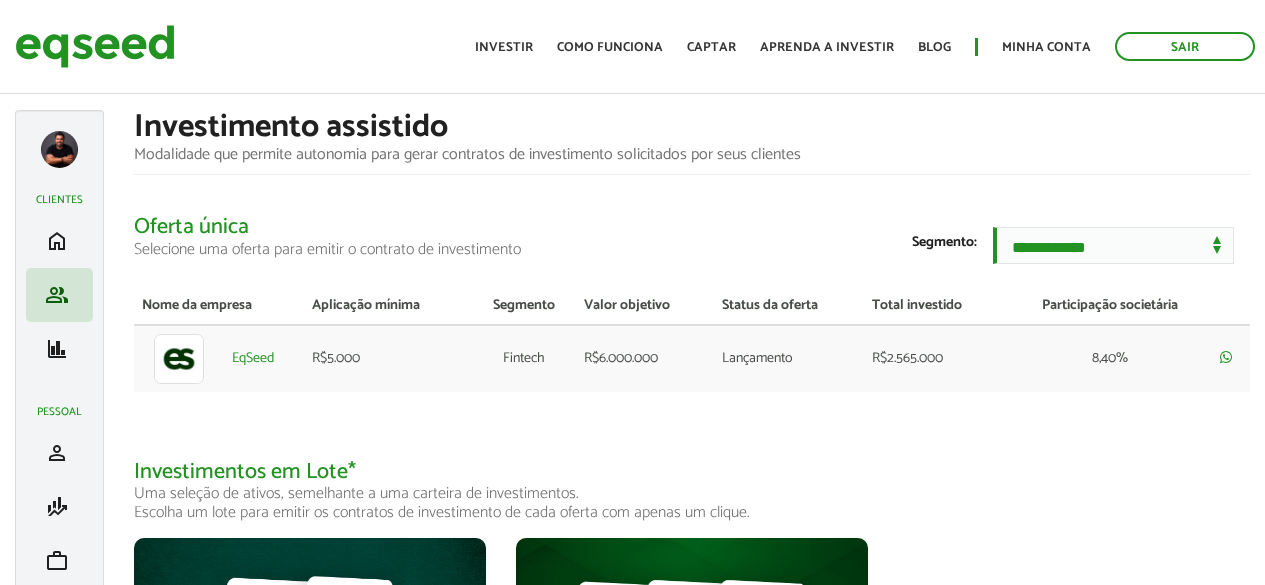 scroll, scrollTop: 0, scrollLeft: 0, axis: both 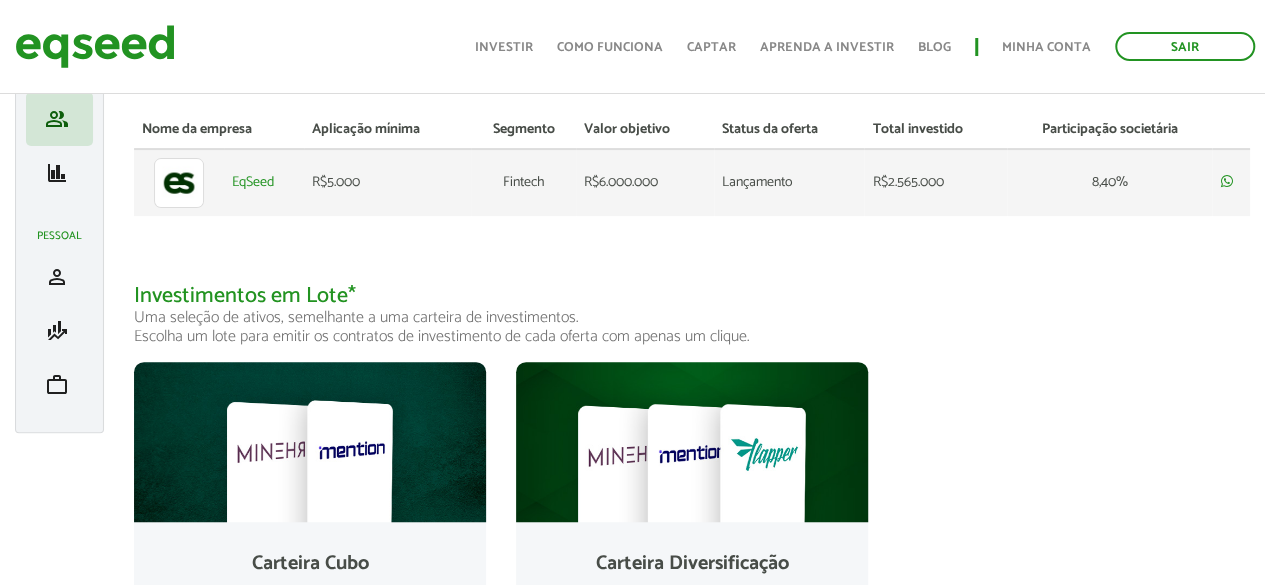 click on "Fintech" at bounding box center (523, 182) 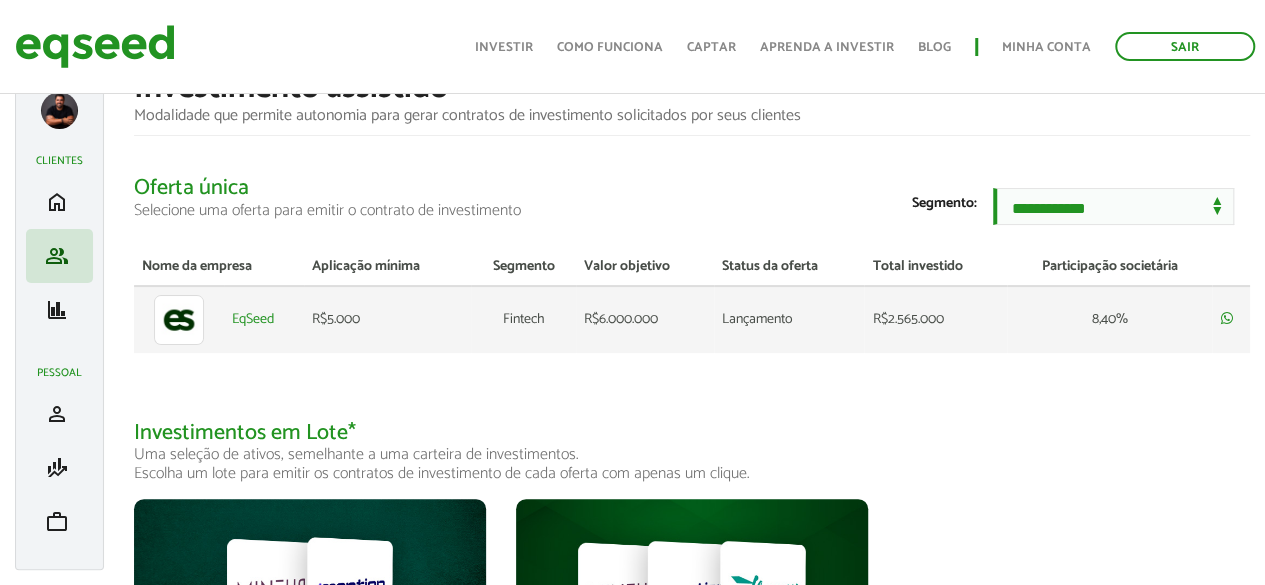 scroll, scrollTop: 0, scrollLeft: 0, axis: both 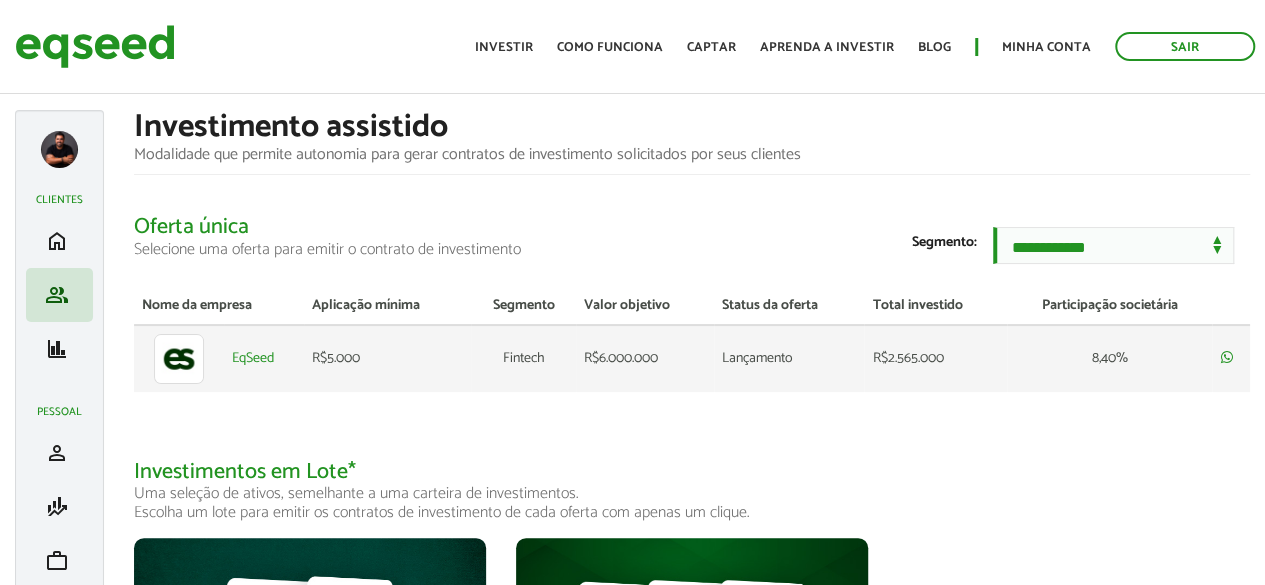 click at bounding box center [179, 359] 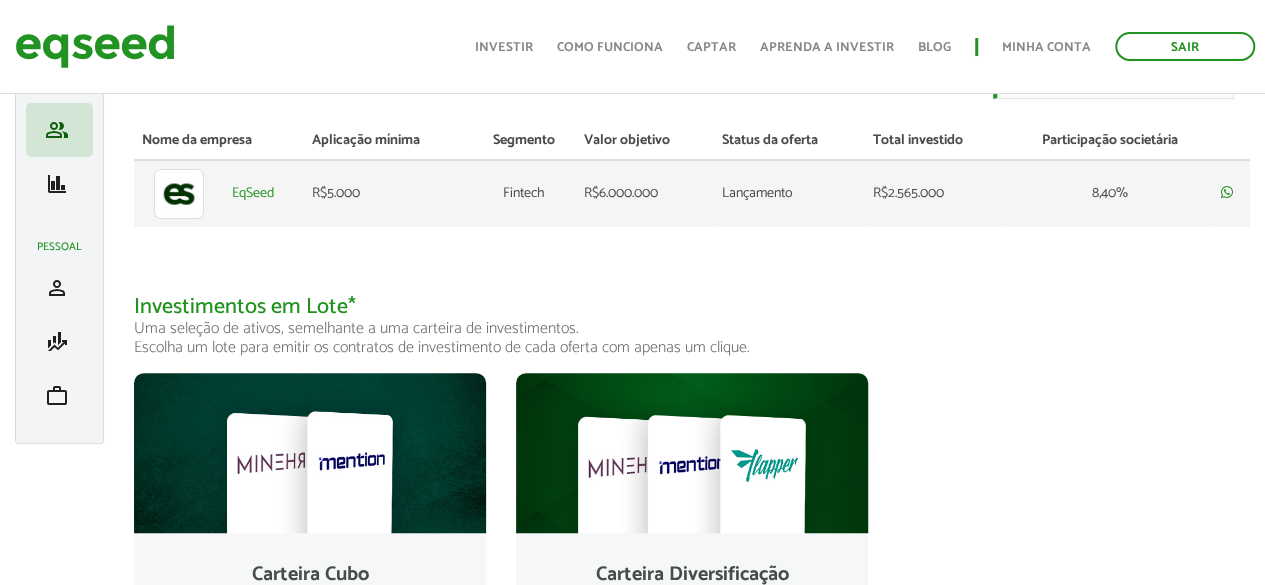 scroll, scrollTop: 162, scrollLeft: 0, axis: vertical 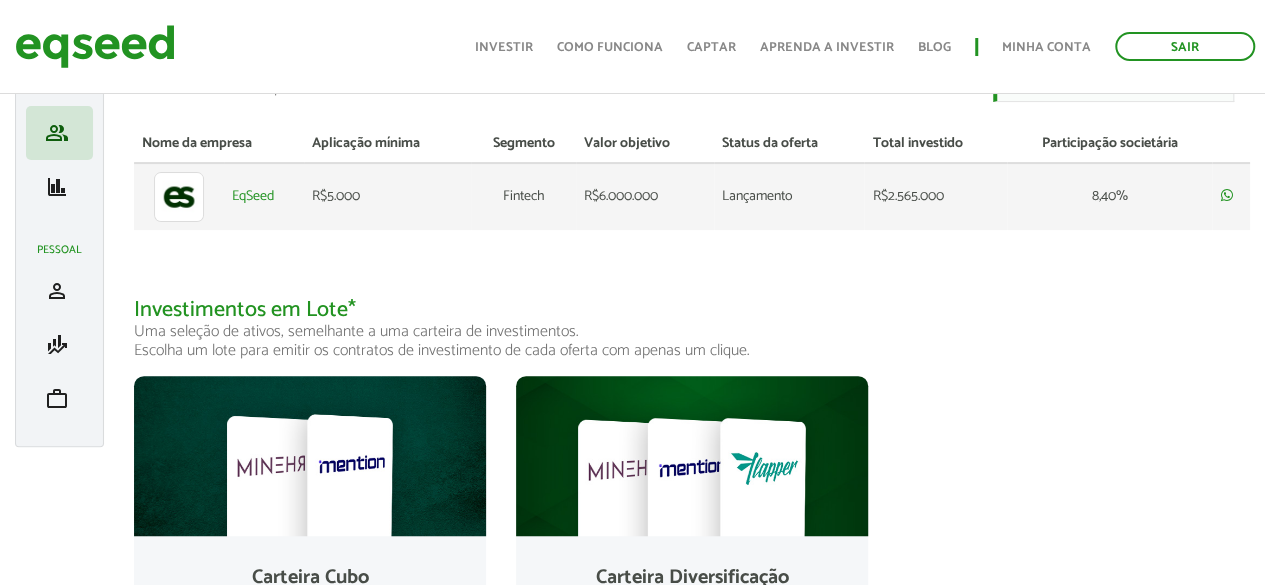 click at bounding box center (179, 197) 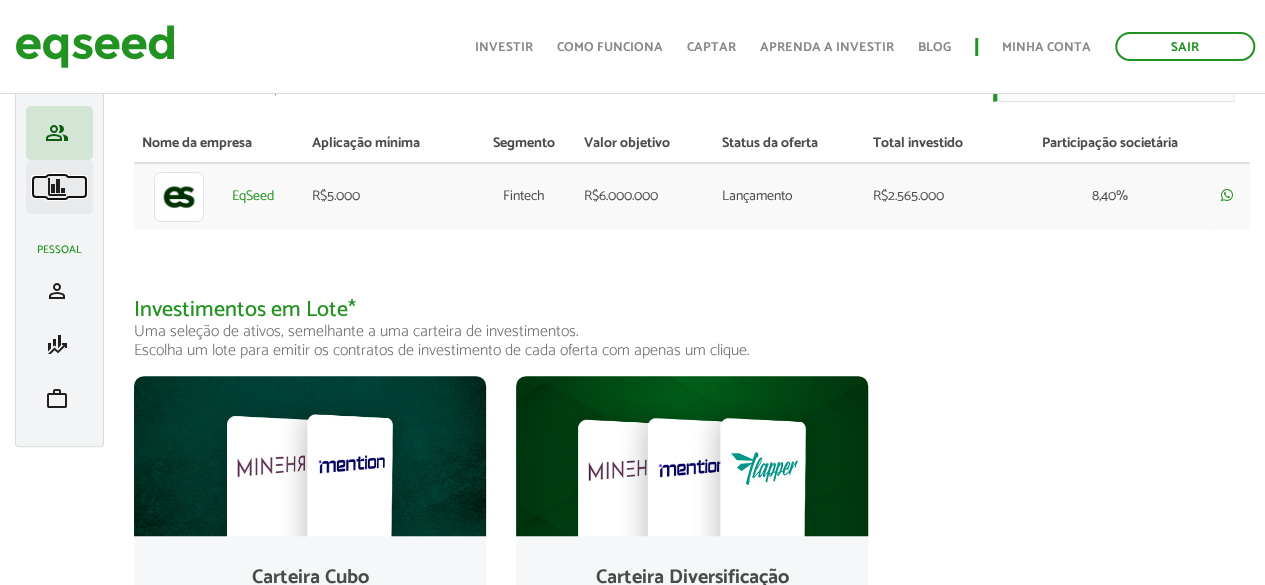 click on "finance" at bounding box center [57, 187] 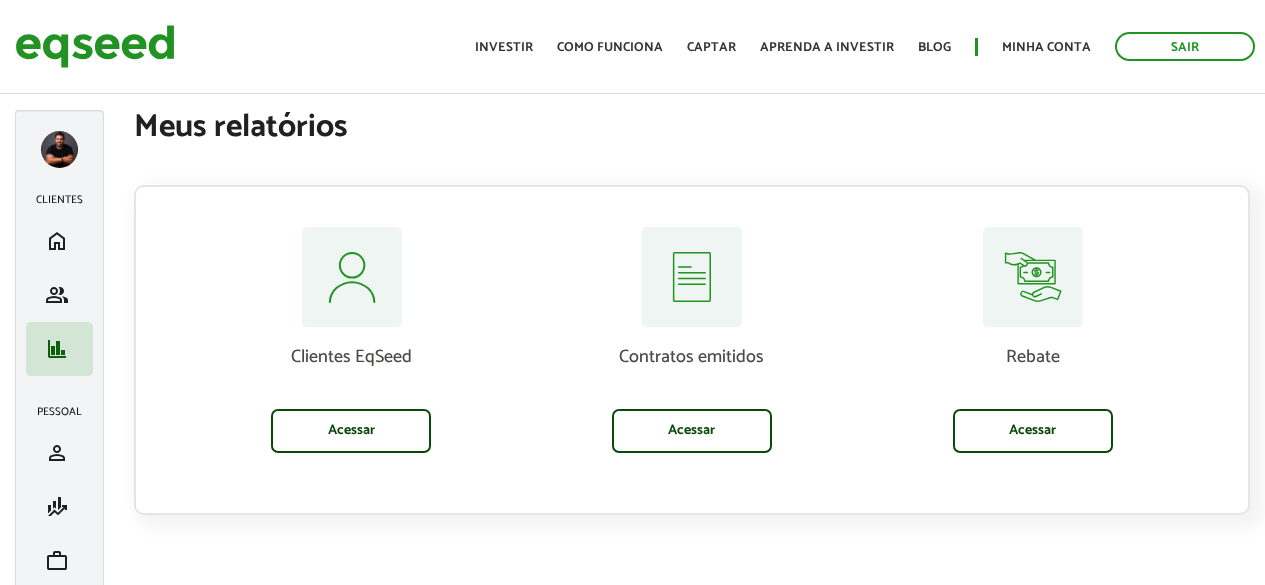 scroll, scrollTop: 0, scrollLeft: 0, axis: both 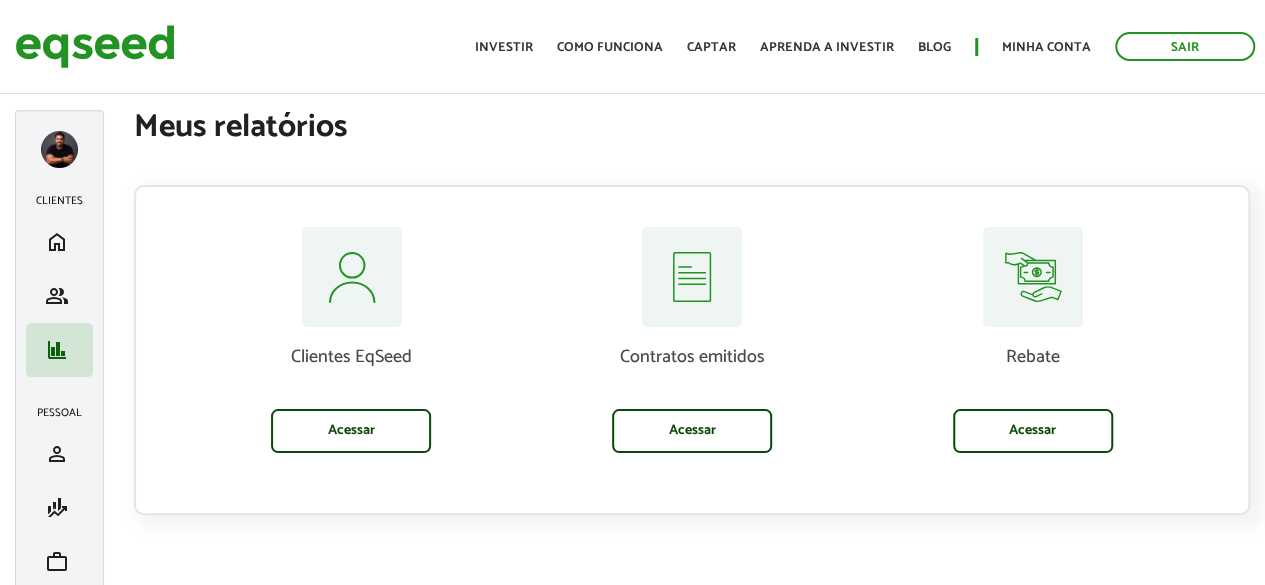click at bounding box center (59, 149) 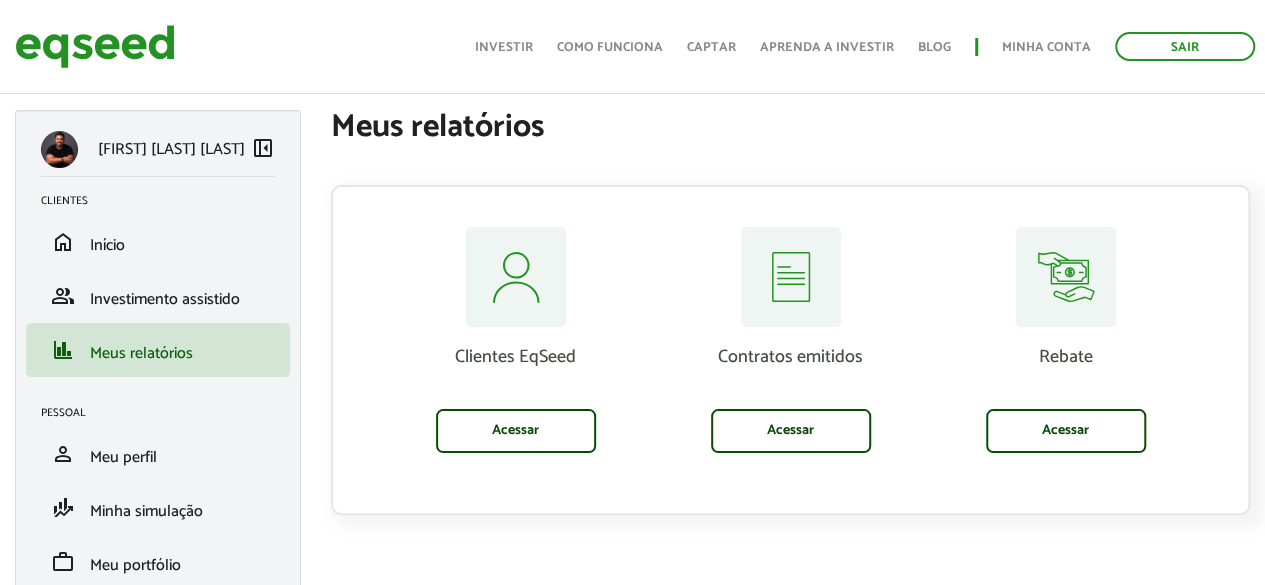 scroll, scrollTop: 84, scrollLeft: 0, axis: vertical 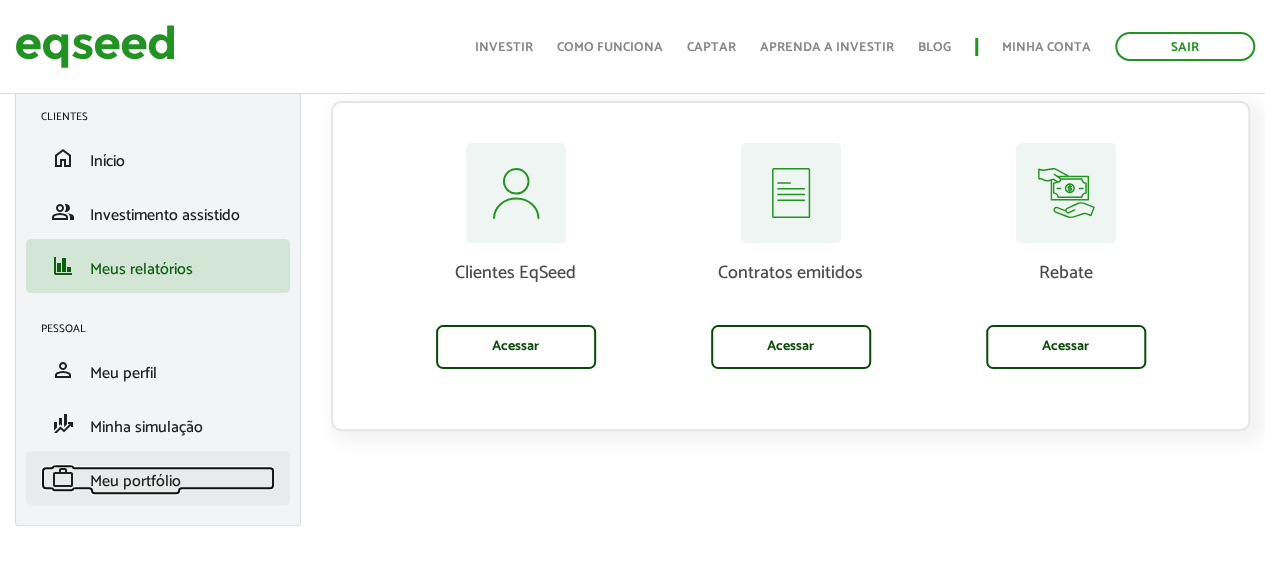 click on "Meu portfólio" at bounding box center [135, 481] 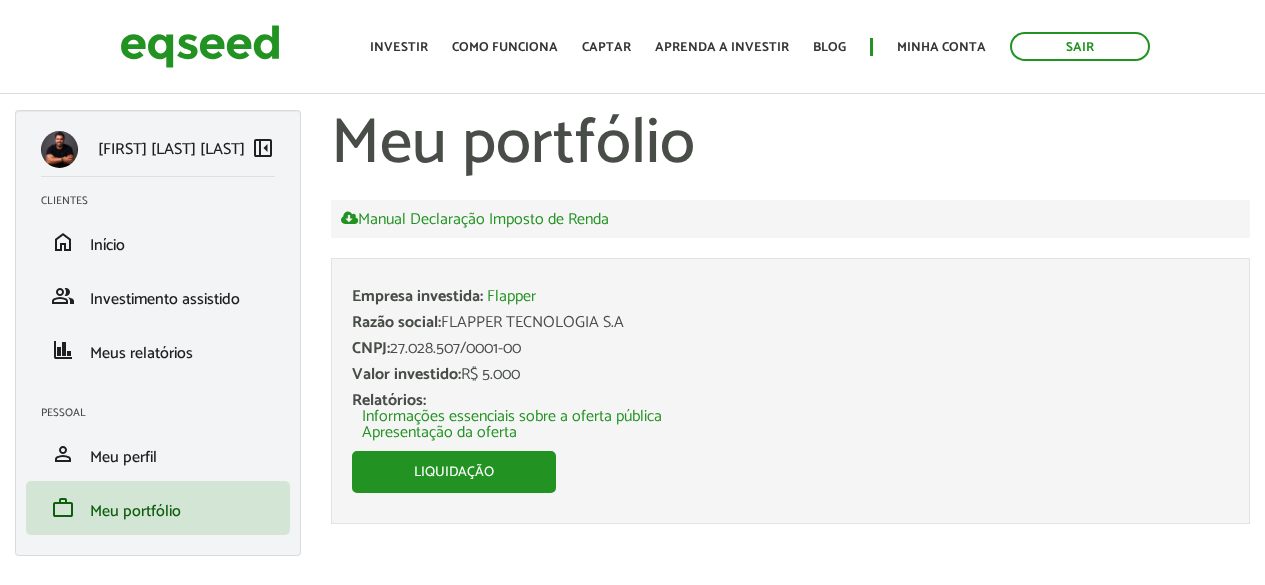 scroll, scrollTop: 0, scrollLeft: 0, axis: both 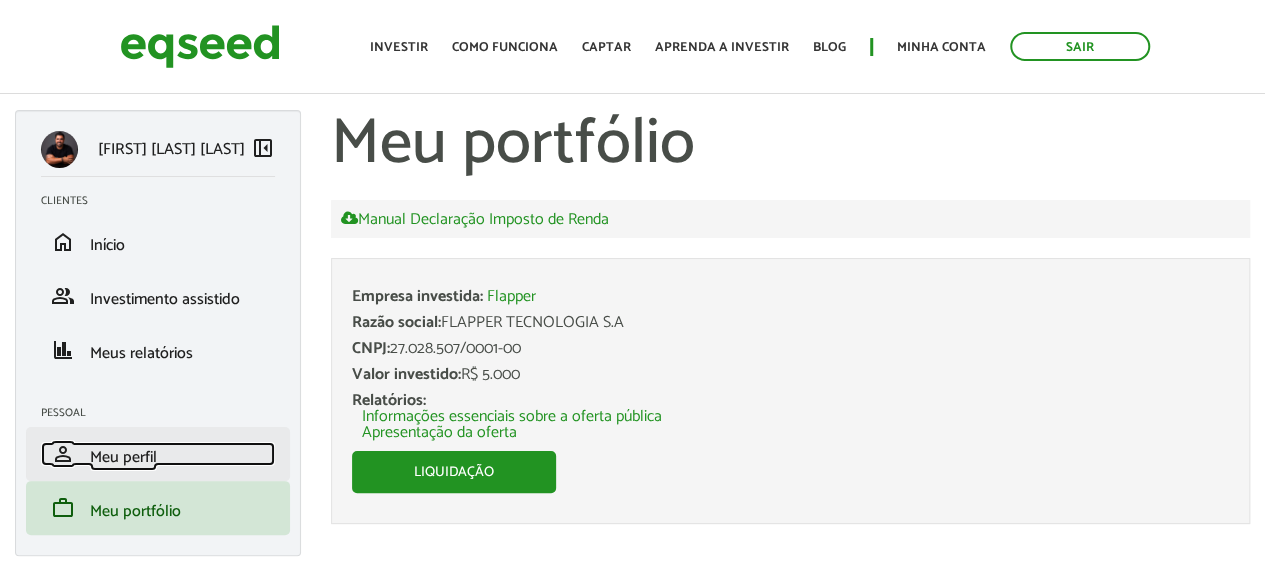 click on "Meu perfil" at bounding box center [123, 457] 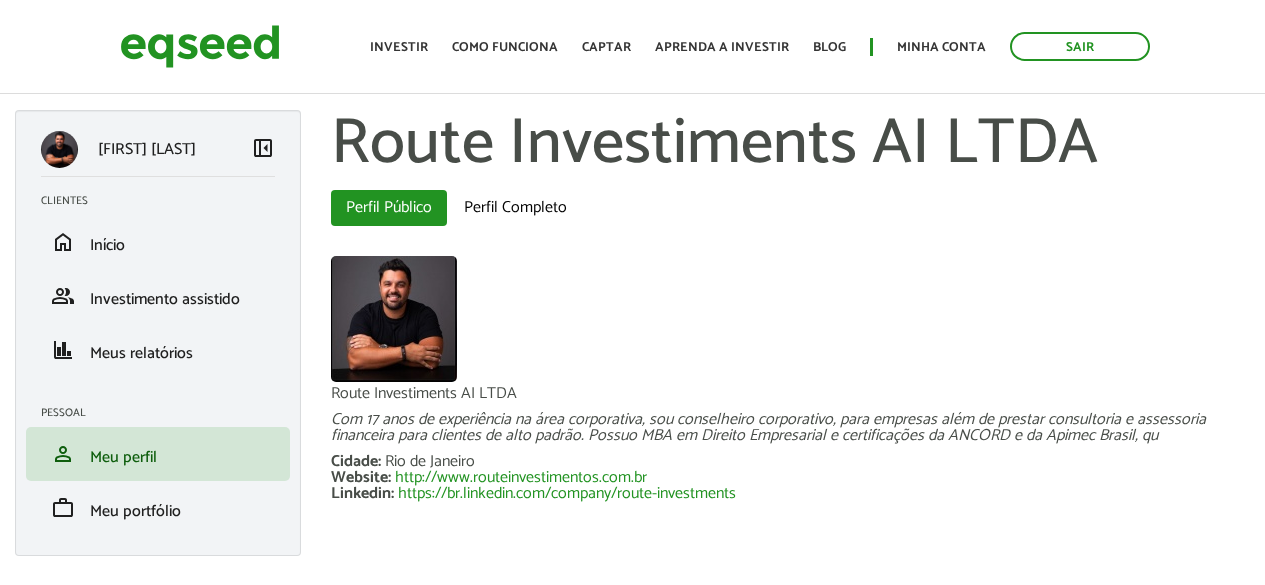 scroll, scrollTop: 0, scrollLeft: 0, axis: both 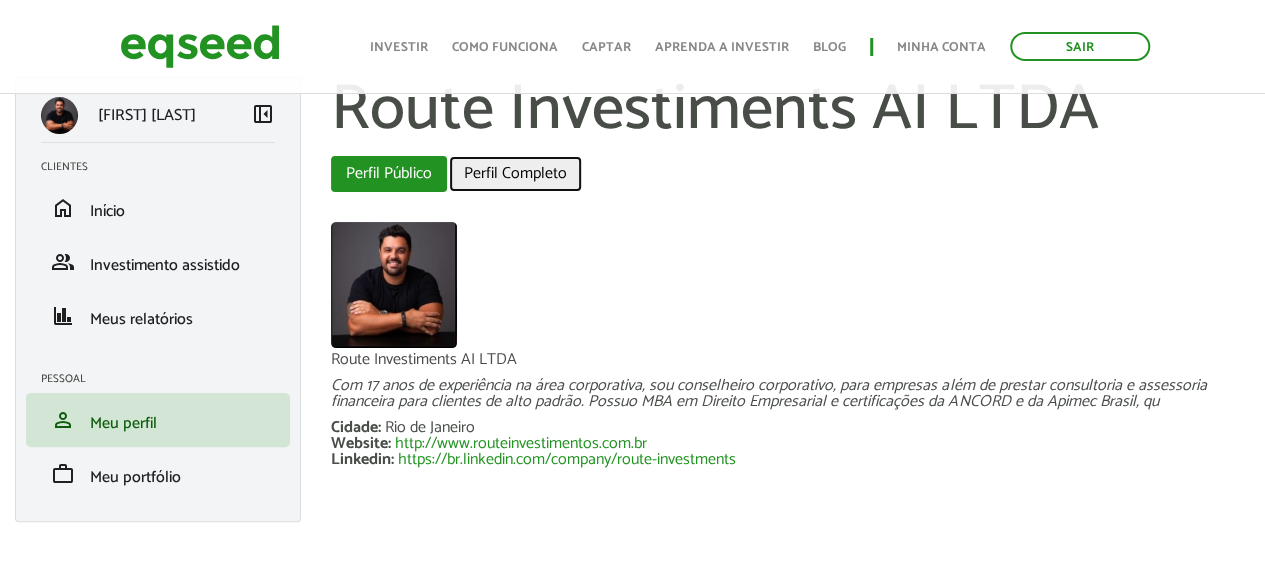 click on "Perfil Completo" at bounding box center [515, 174] 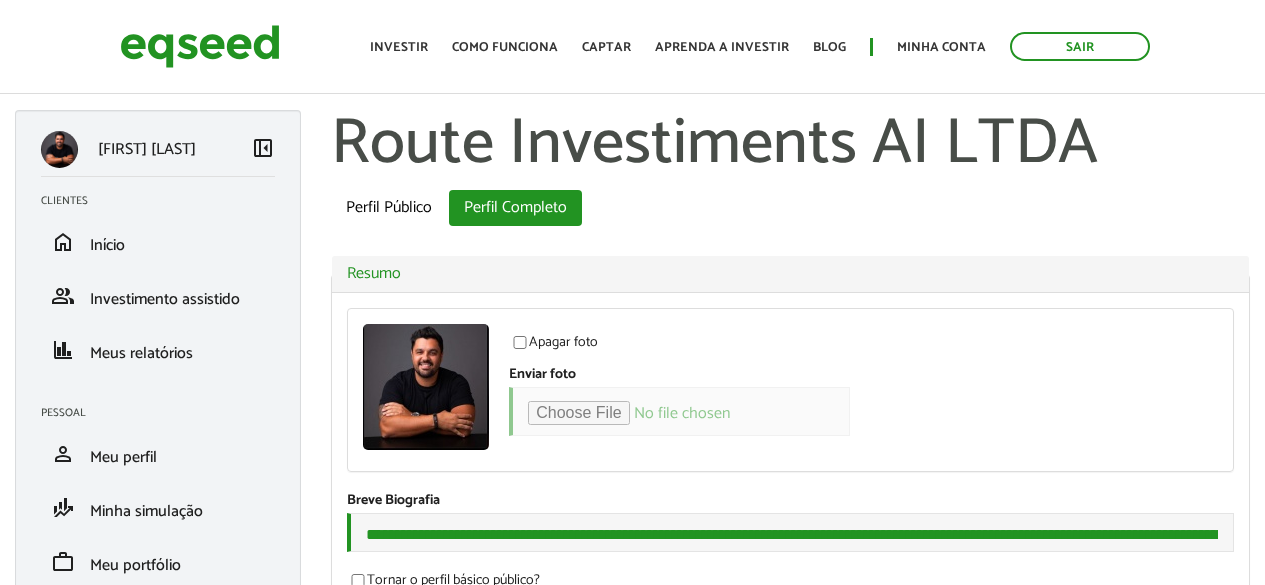 scroll, scrollTop: 0, scrollLeft: 0, axis: both 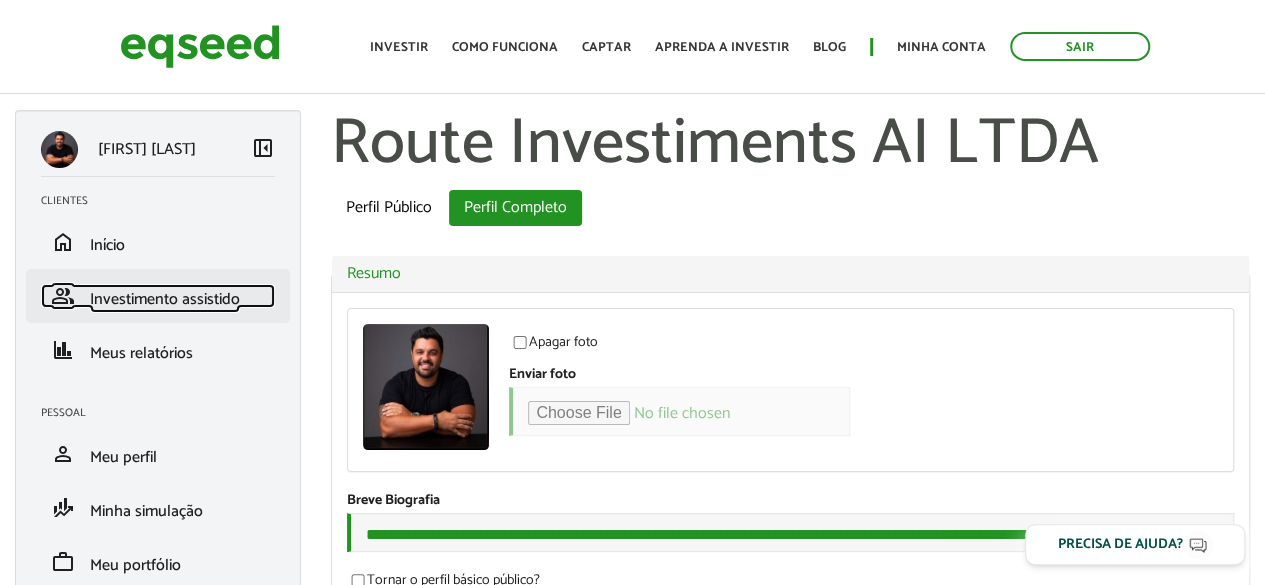 click on "Investimento assistido" at bounding box center [165, 299] 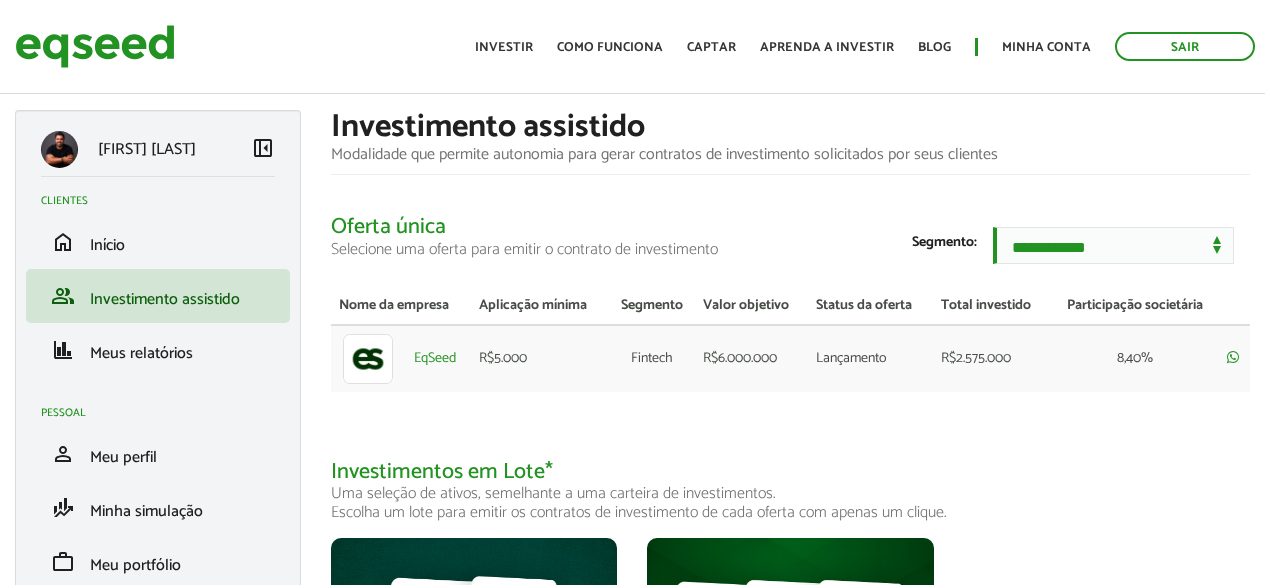 scroll, scrollTop: 0, scrollLeft: 0, axis: both 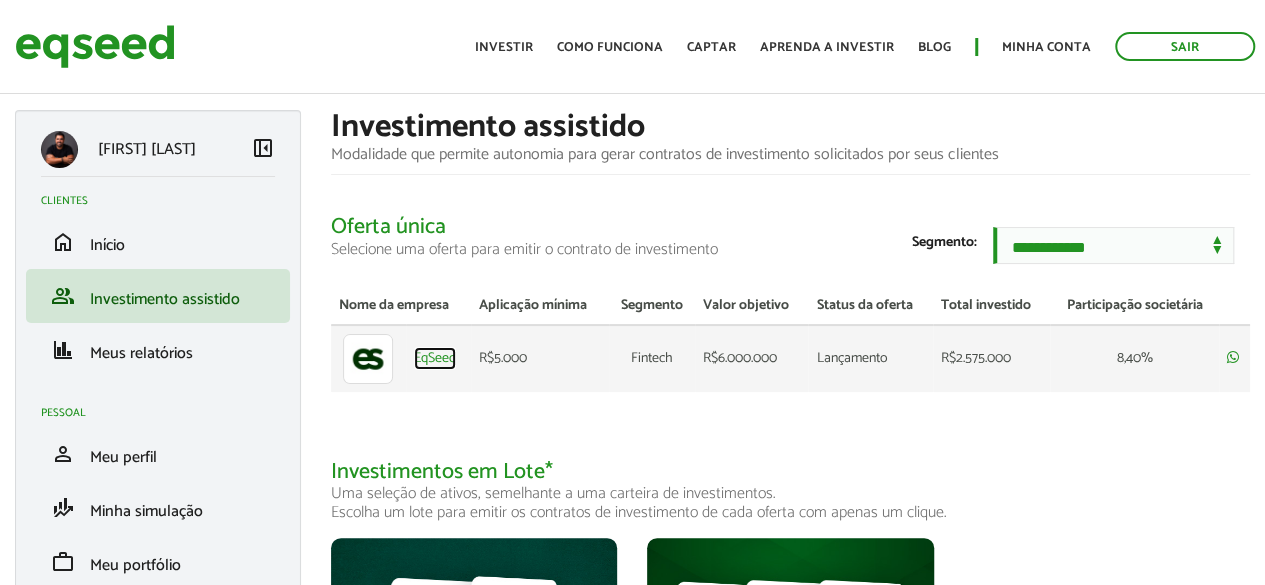 click on "EqSeed" at bounding box center [435, 359] 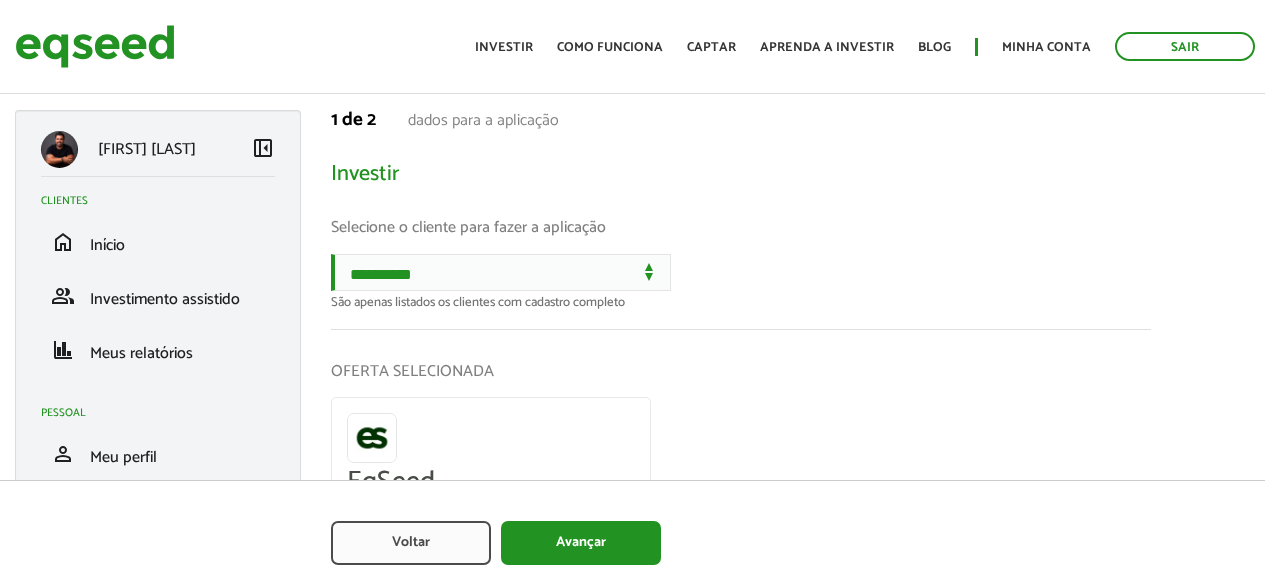 scroll, scrollTop: 0, scrollLeft: 0, axis: both 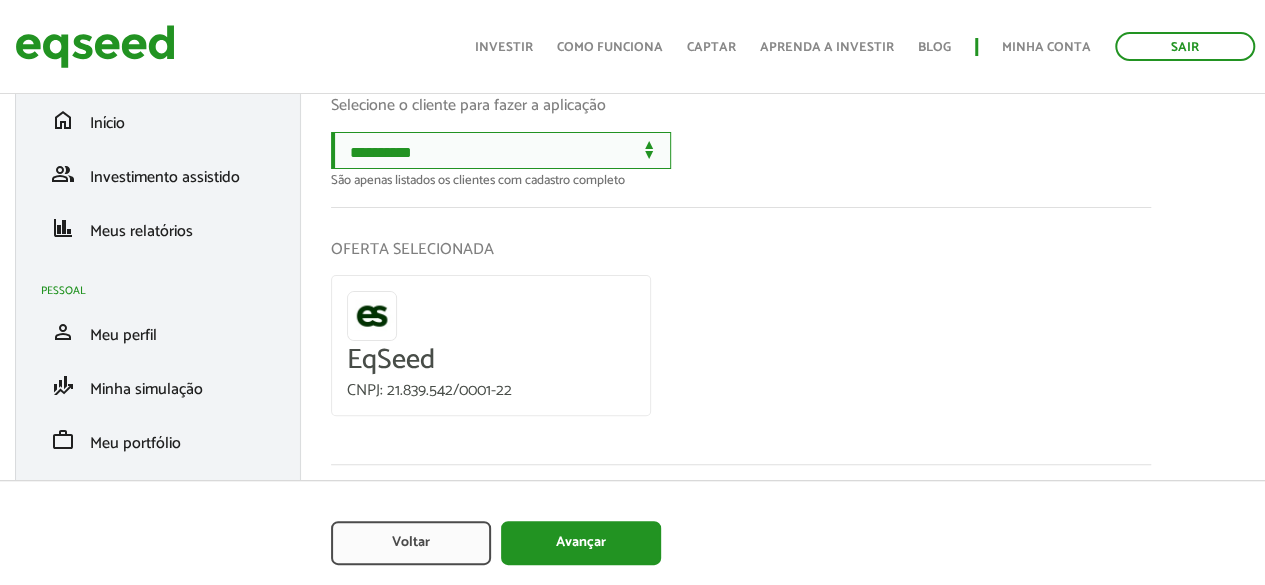 click on "**********" at bounding box center [501, 150] 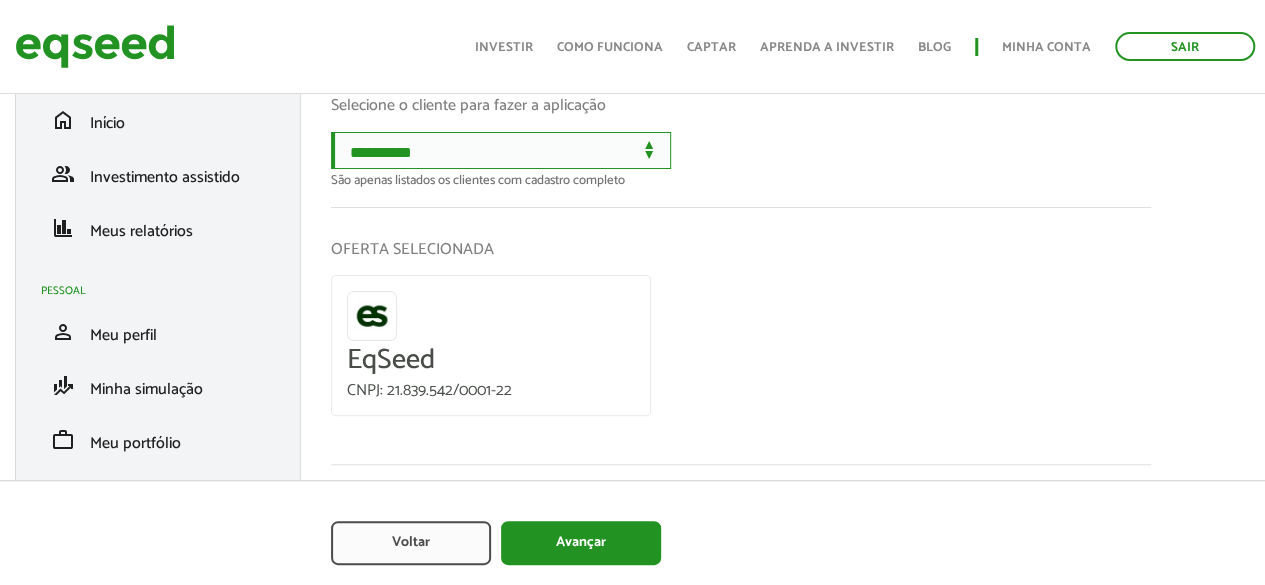 select on "******" 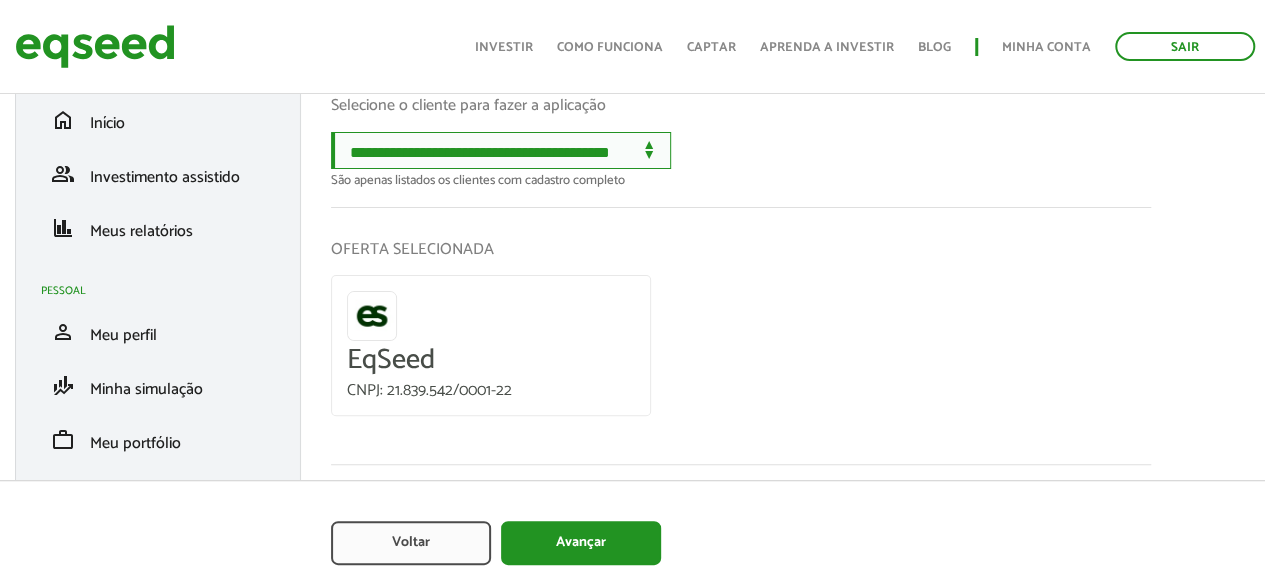 click on "**********" at bounding box center (501, 150) 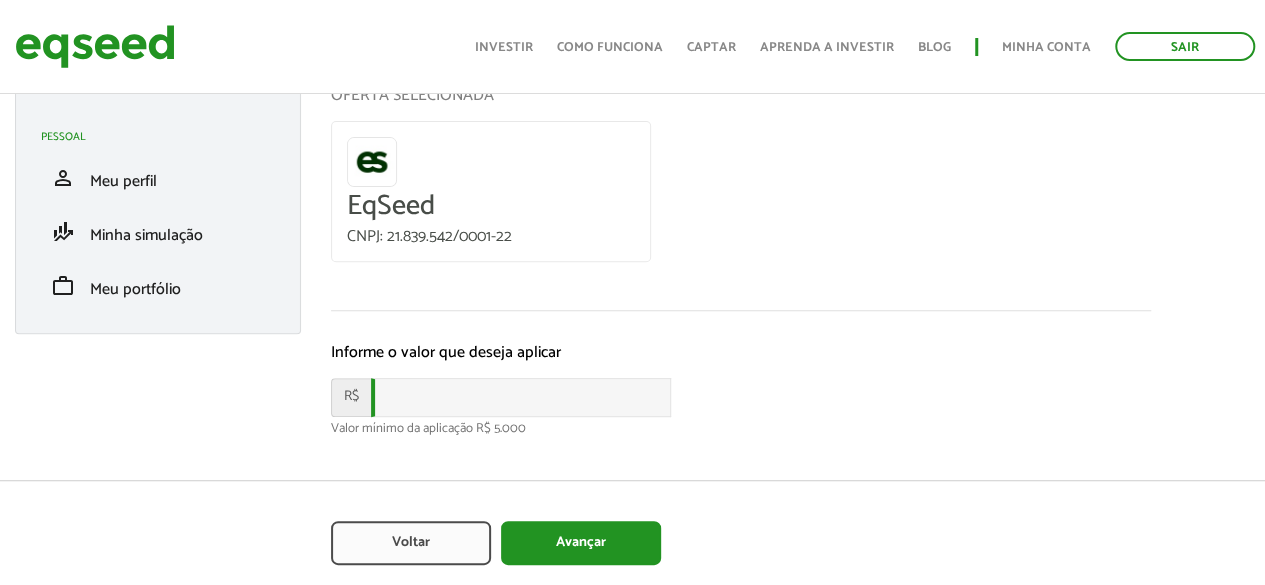 scroll, scrollTop: 293, scrollLeft: 0, axis: vertical 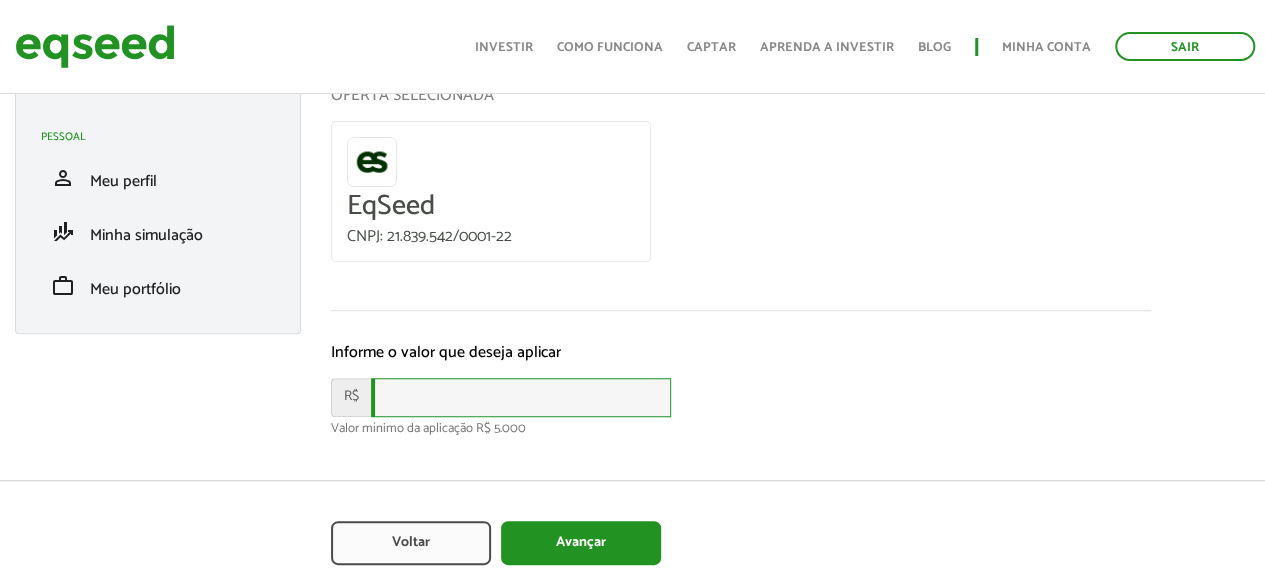 click at bounding box center (521, 397) 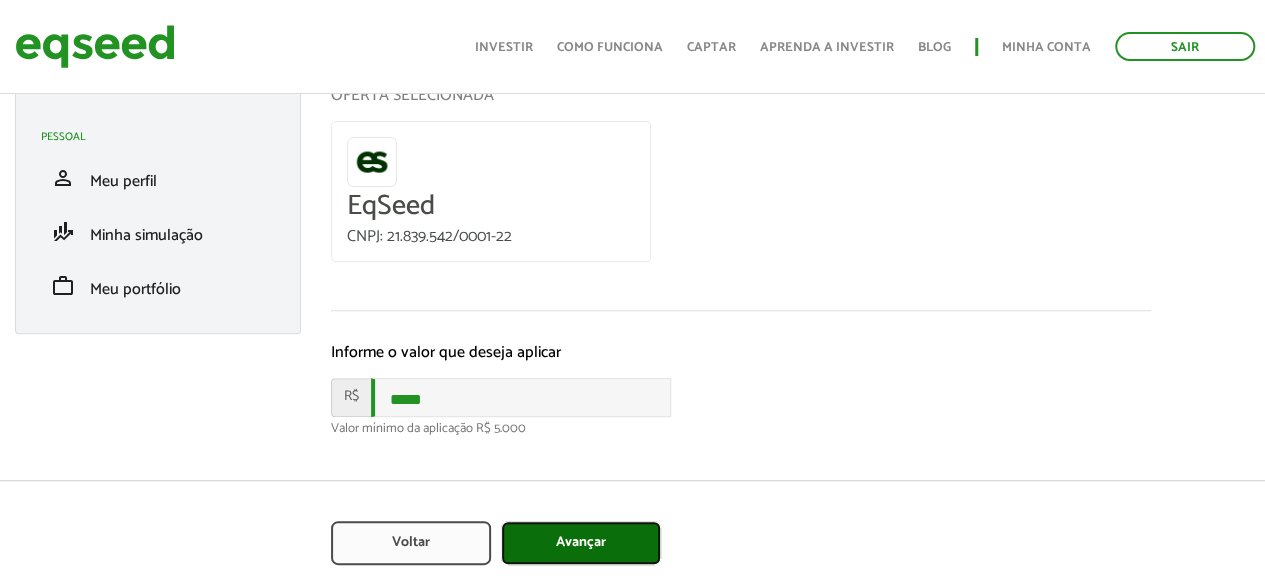click on "Avançar" at bounding box center [581, 543] 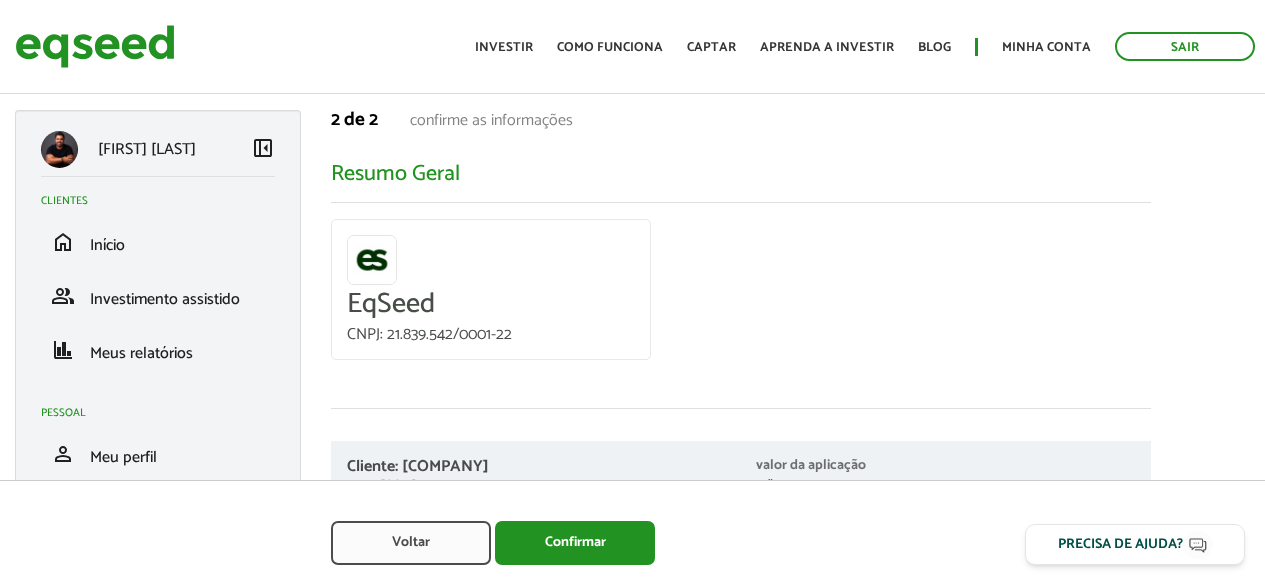 scroll, scrollTop: 0, scrollLeft: 0, axis: both 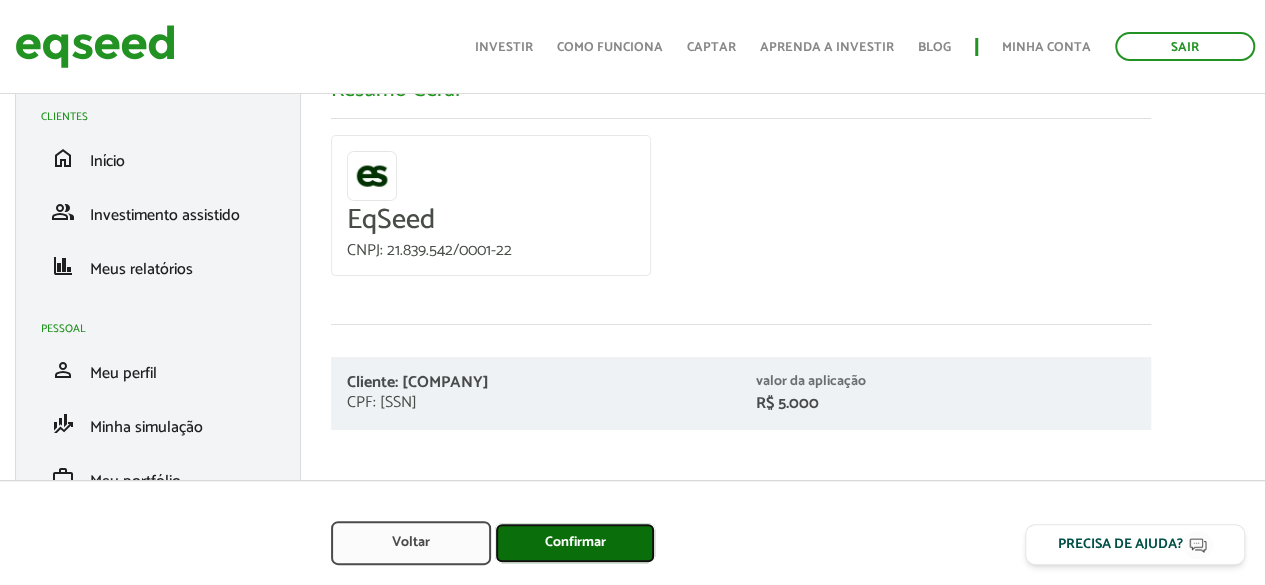 click on "Confirmar" at bounding box center (575, 543) 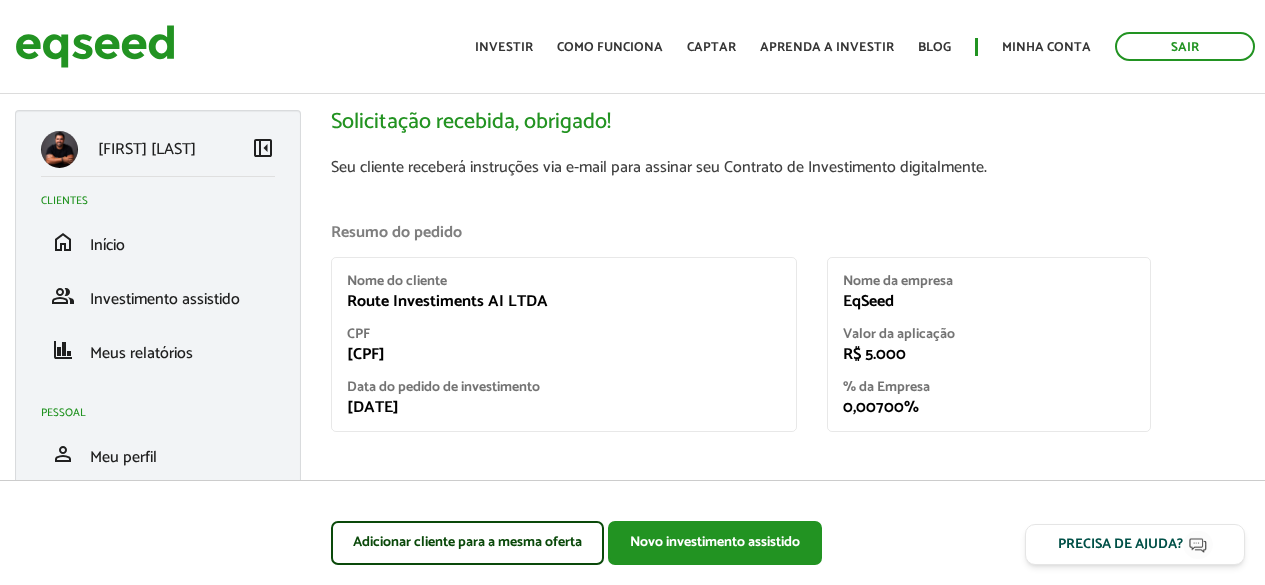 scroll, scrollTop: 0, scrollLeft: 0, axis: both 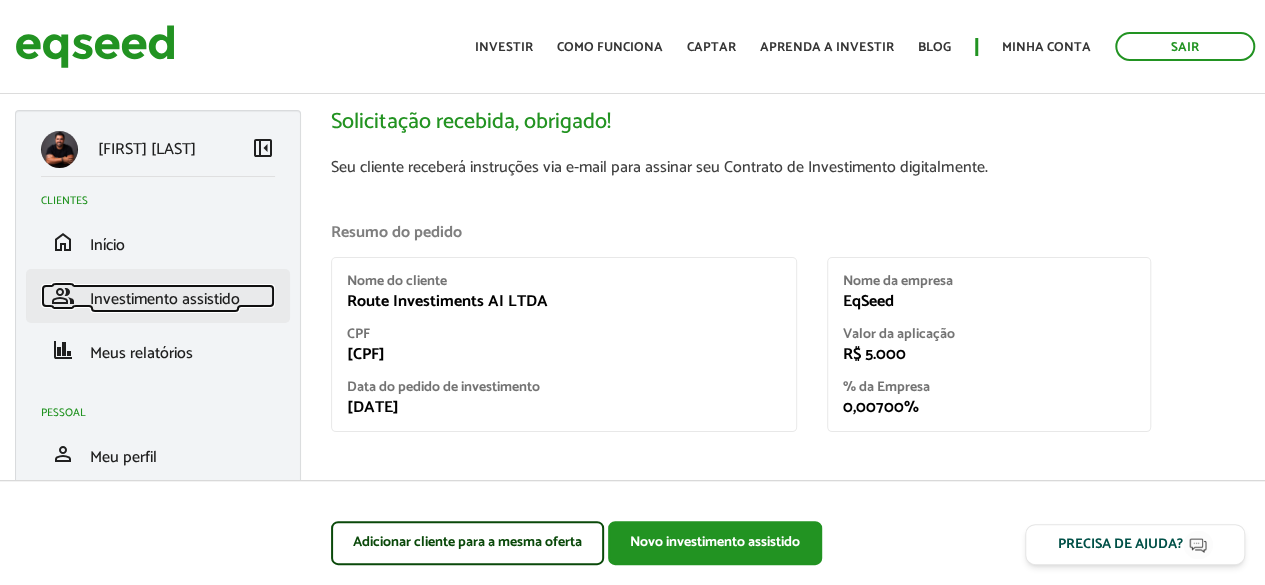 click on "Investimento assistido" at bounding box center (165, 299) 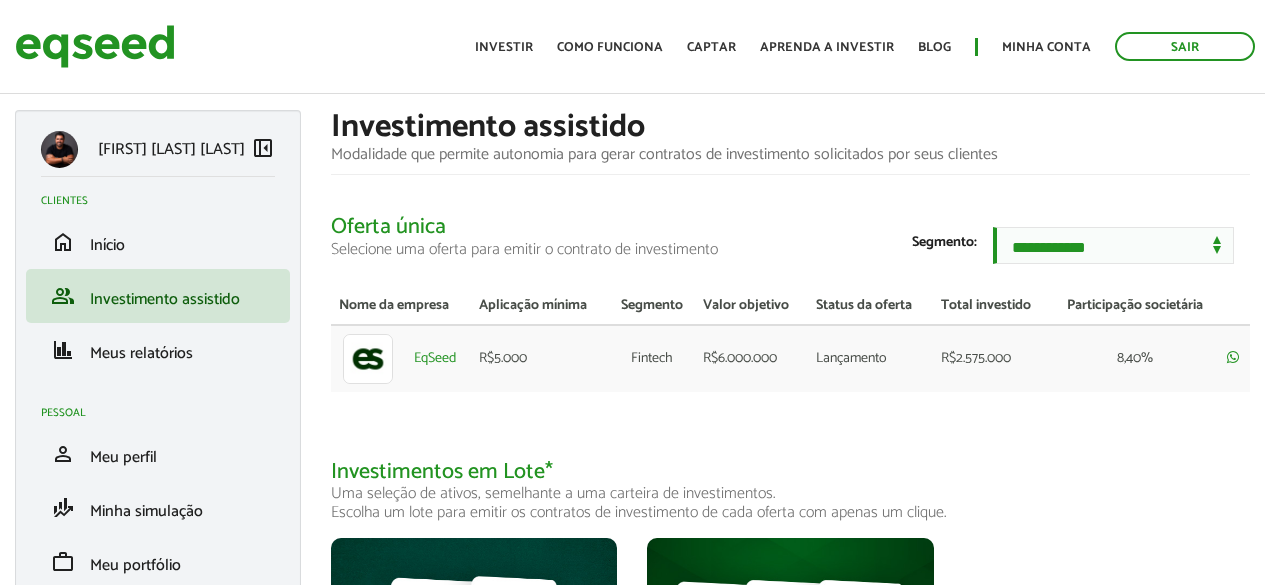 scroll, scrollTop: 0, scrollLeft: 0, axis: both 